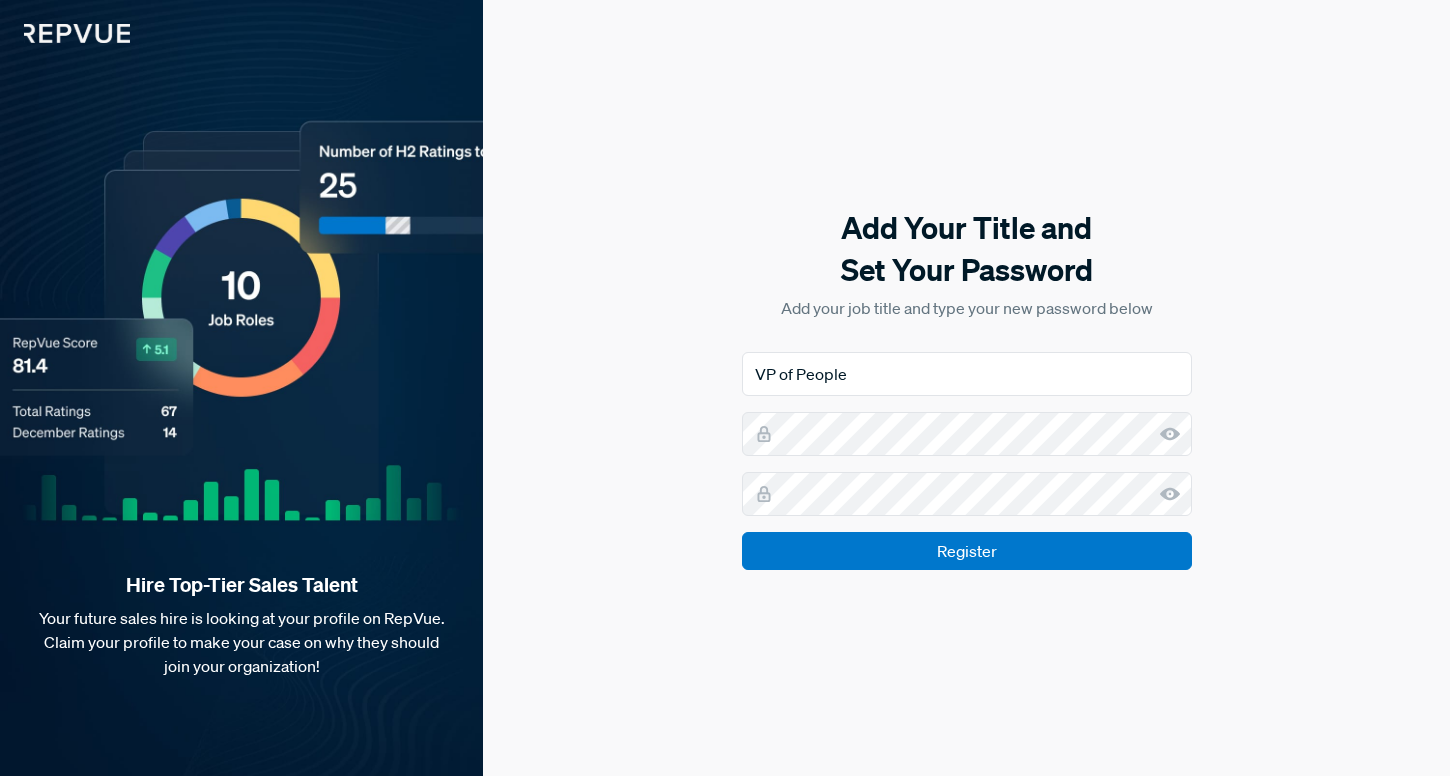 scroll, scrollTop: 0, scrollLeft: 0, axis: both 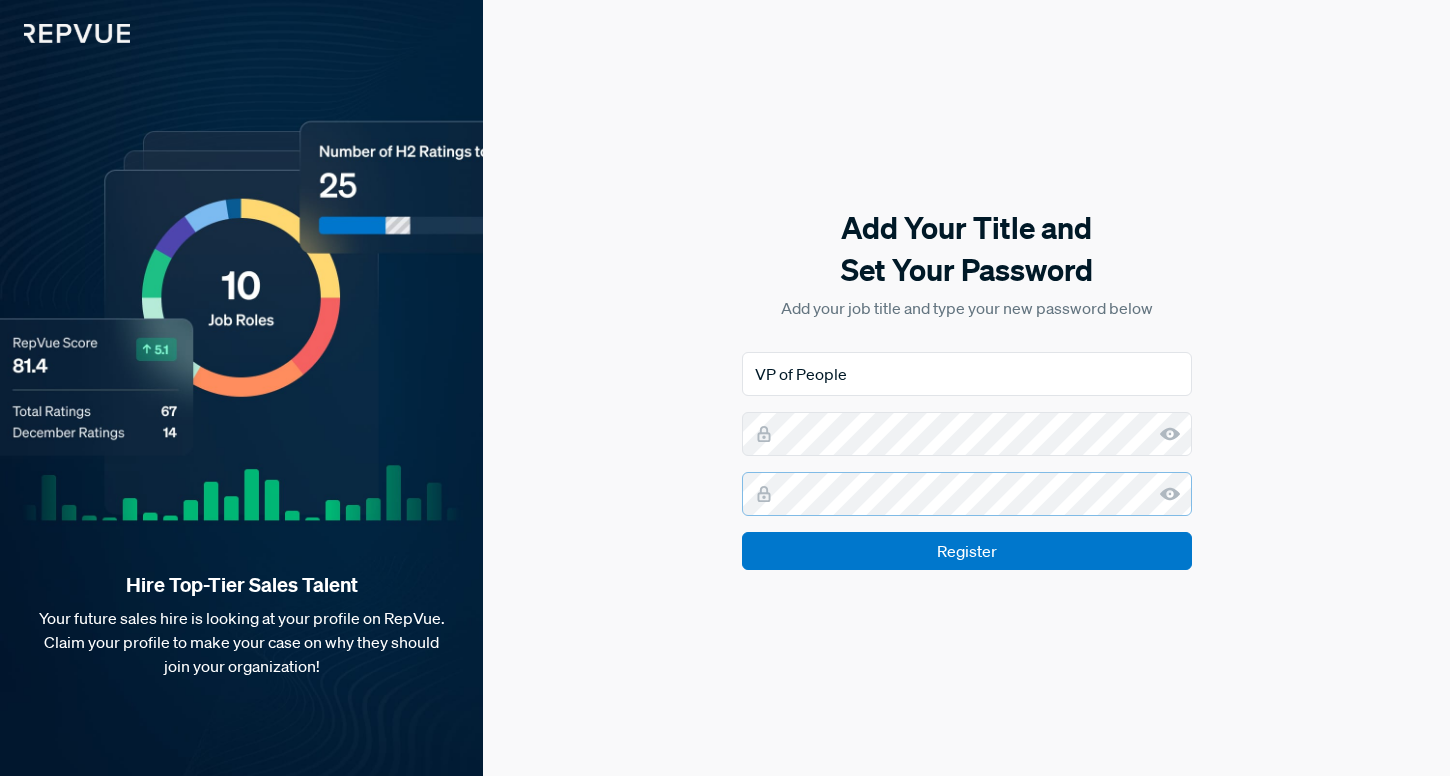 click on "Register" at bounding box center (967, 551) 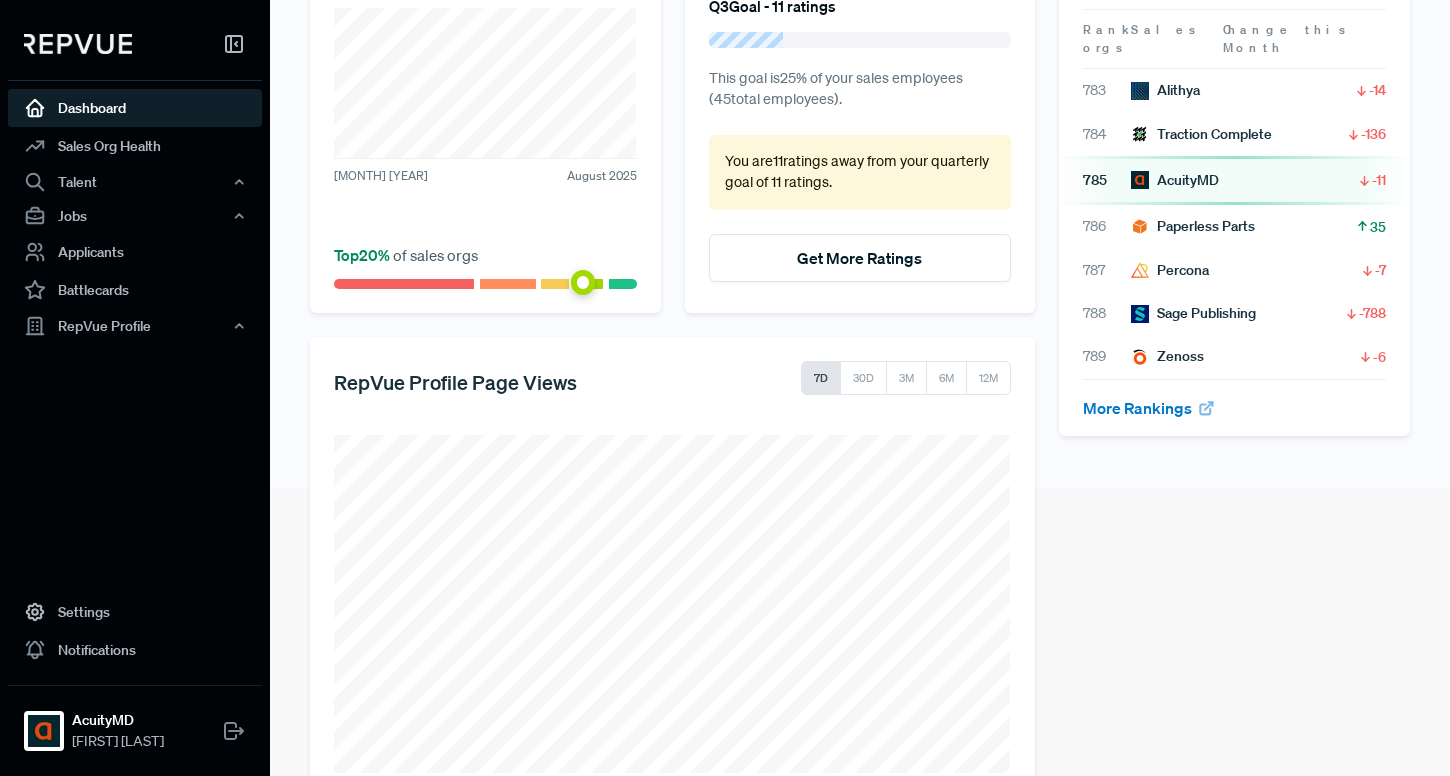 scroll, scrollTop: 341, scrollLeft: 0, axis: vertical 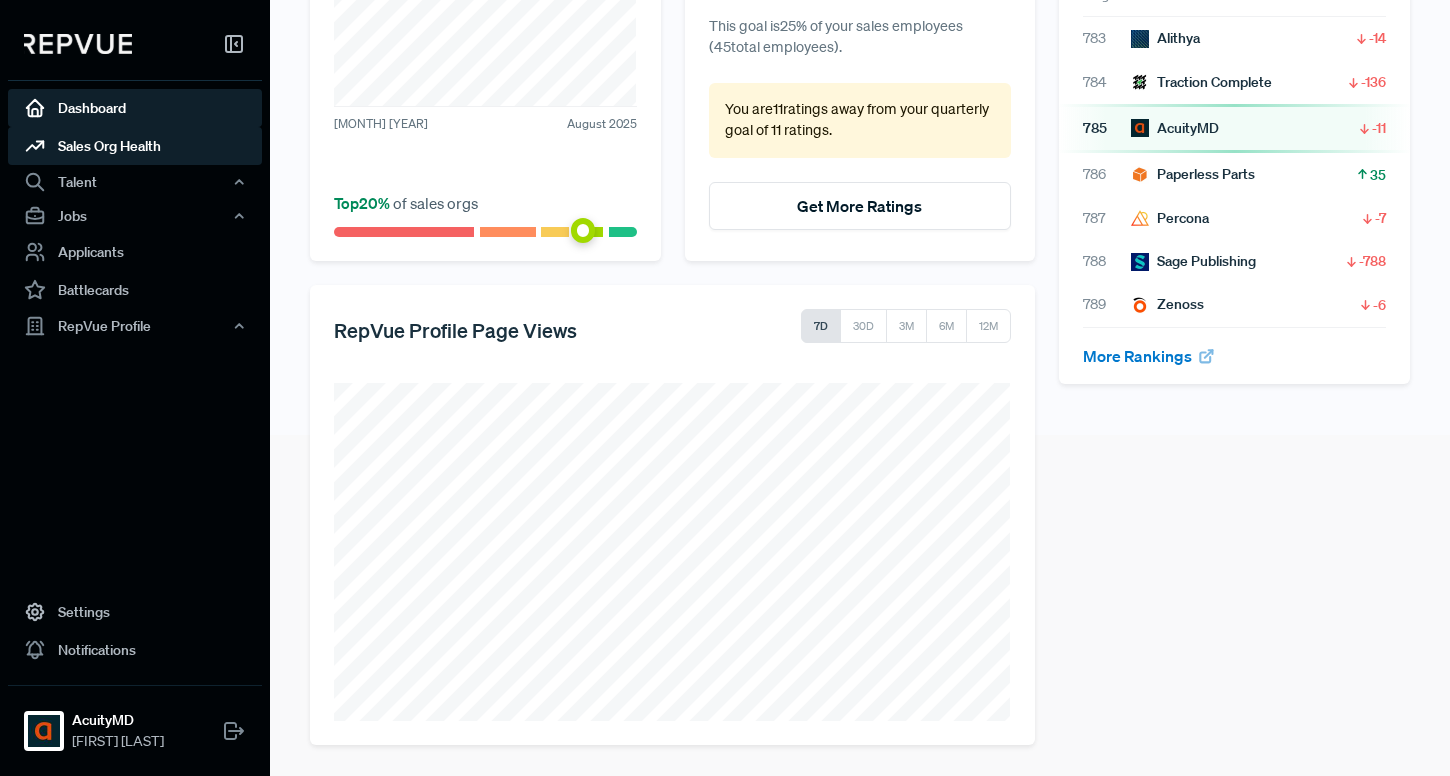 click on "Sales Org Health" at bounding box center [135, 146] 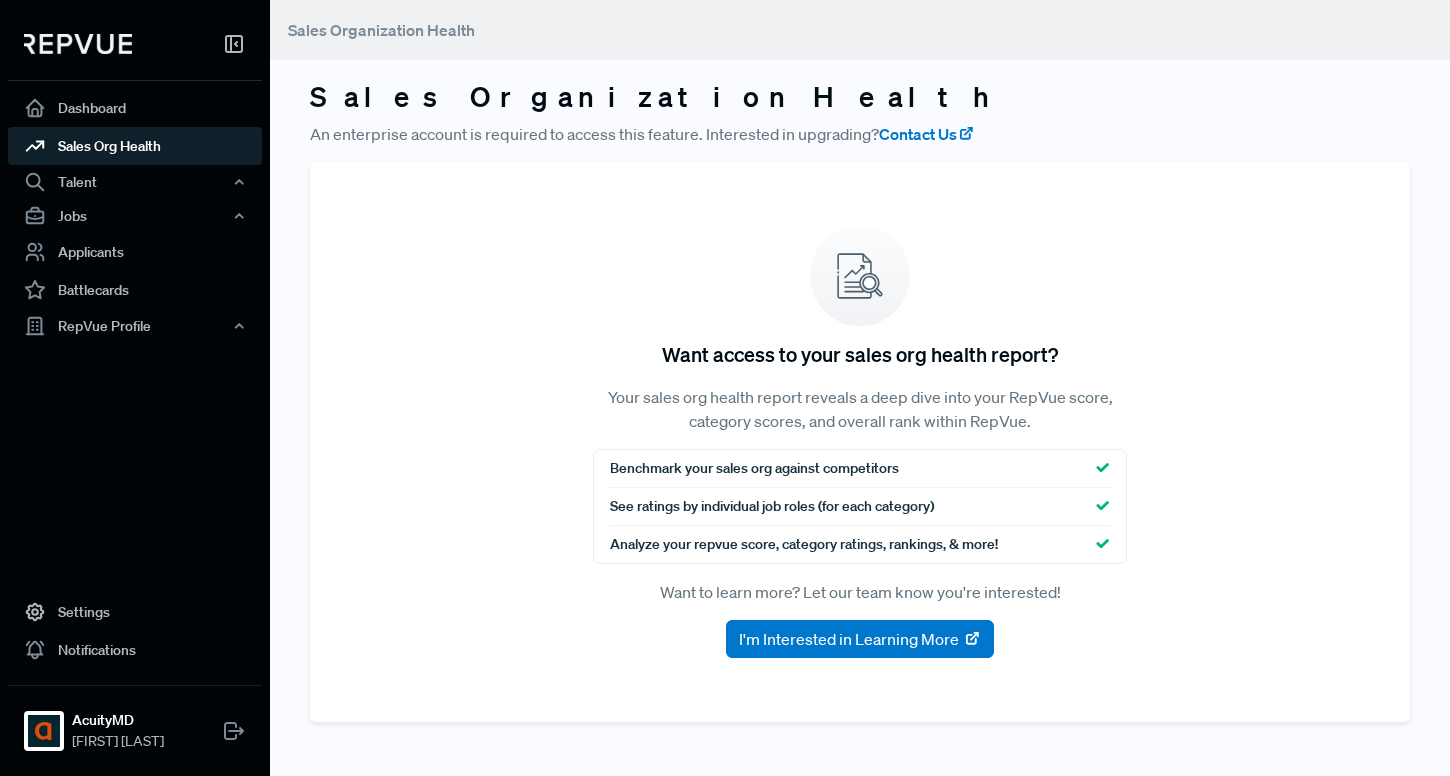 scroll, scrollTop: 0, scrollLeft: 0, axis: both 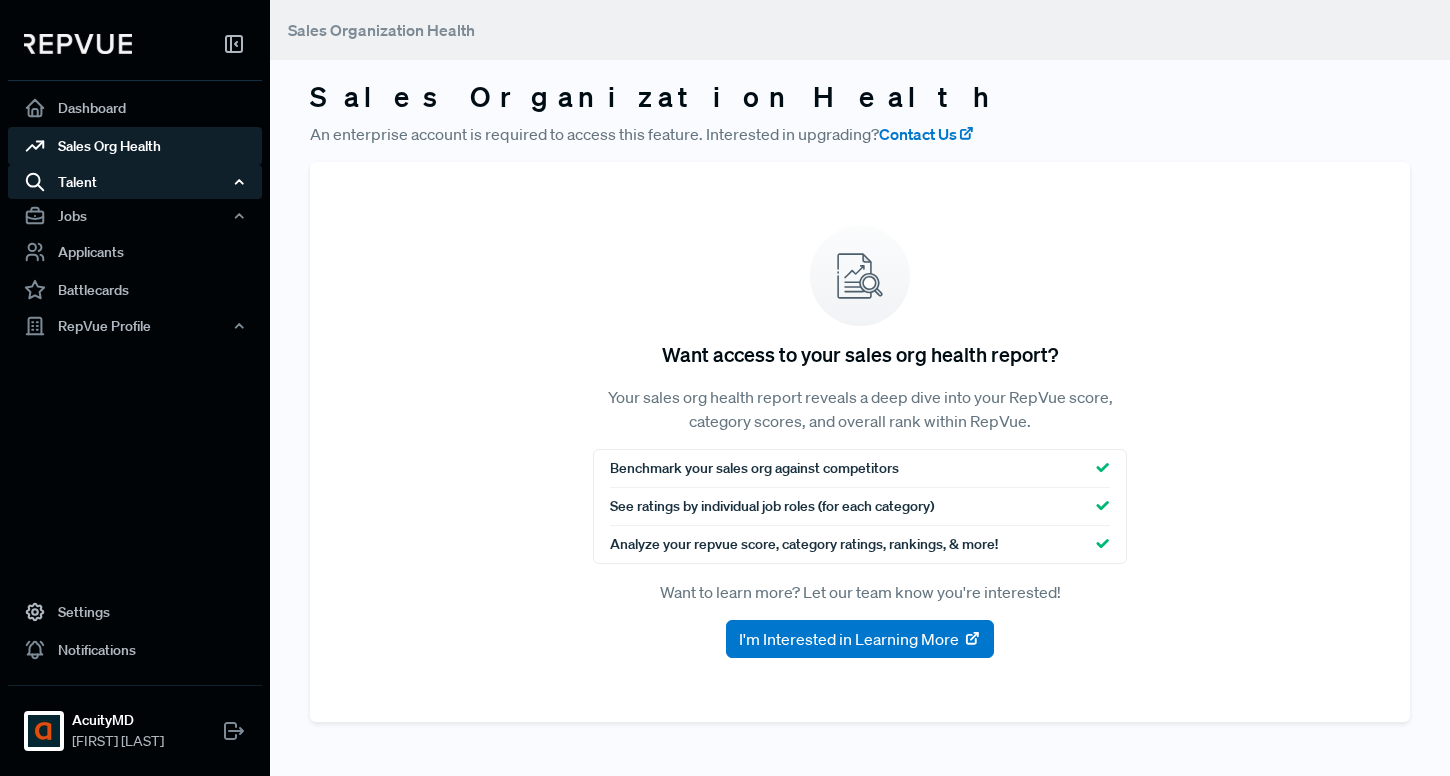 click on "Talent" at bounding box center (135, 182) 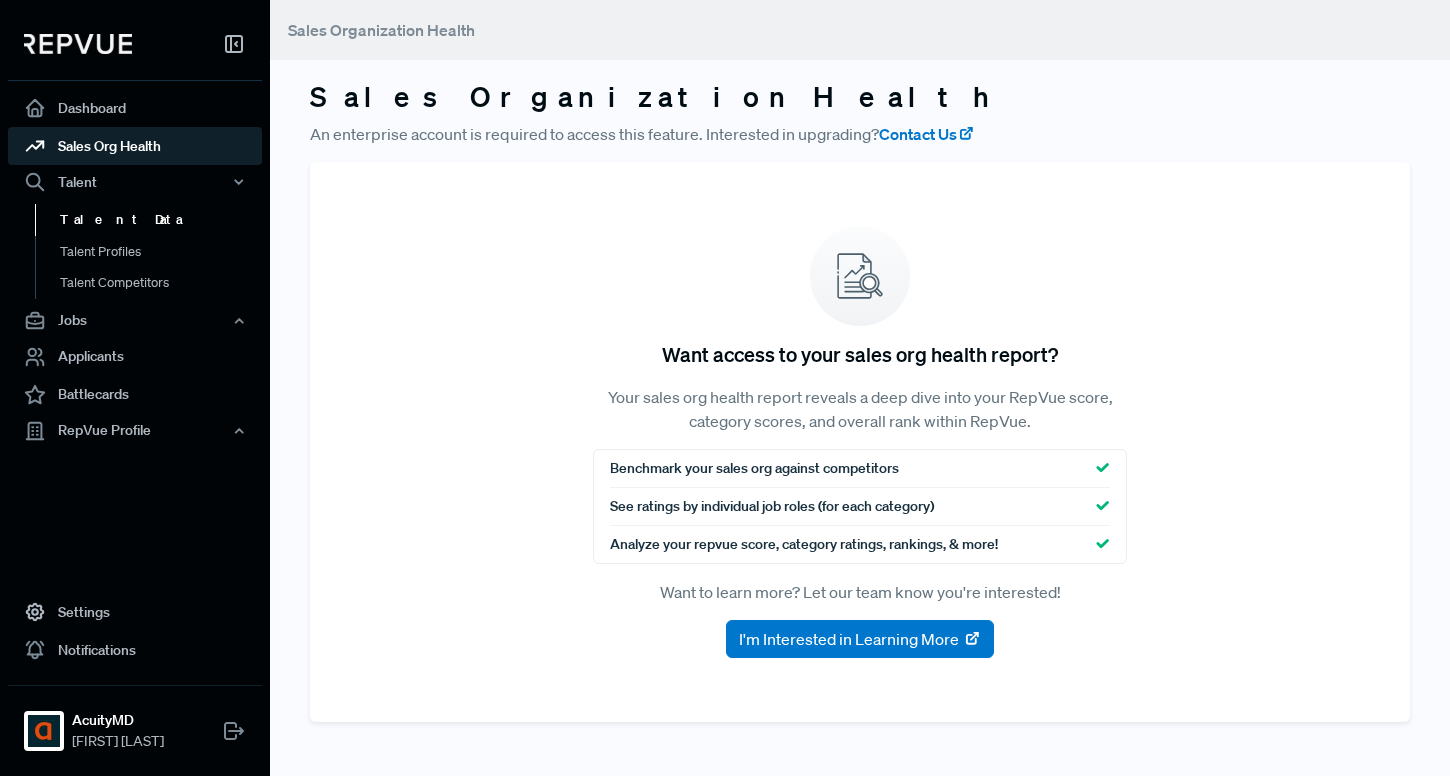 click on "Talent Data" at bounding box center [162, 220] 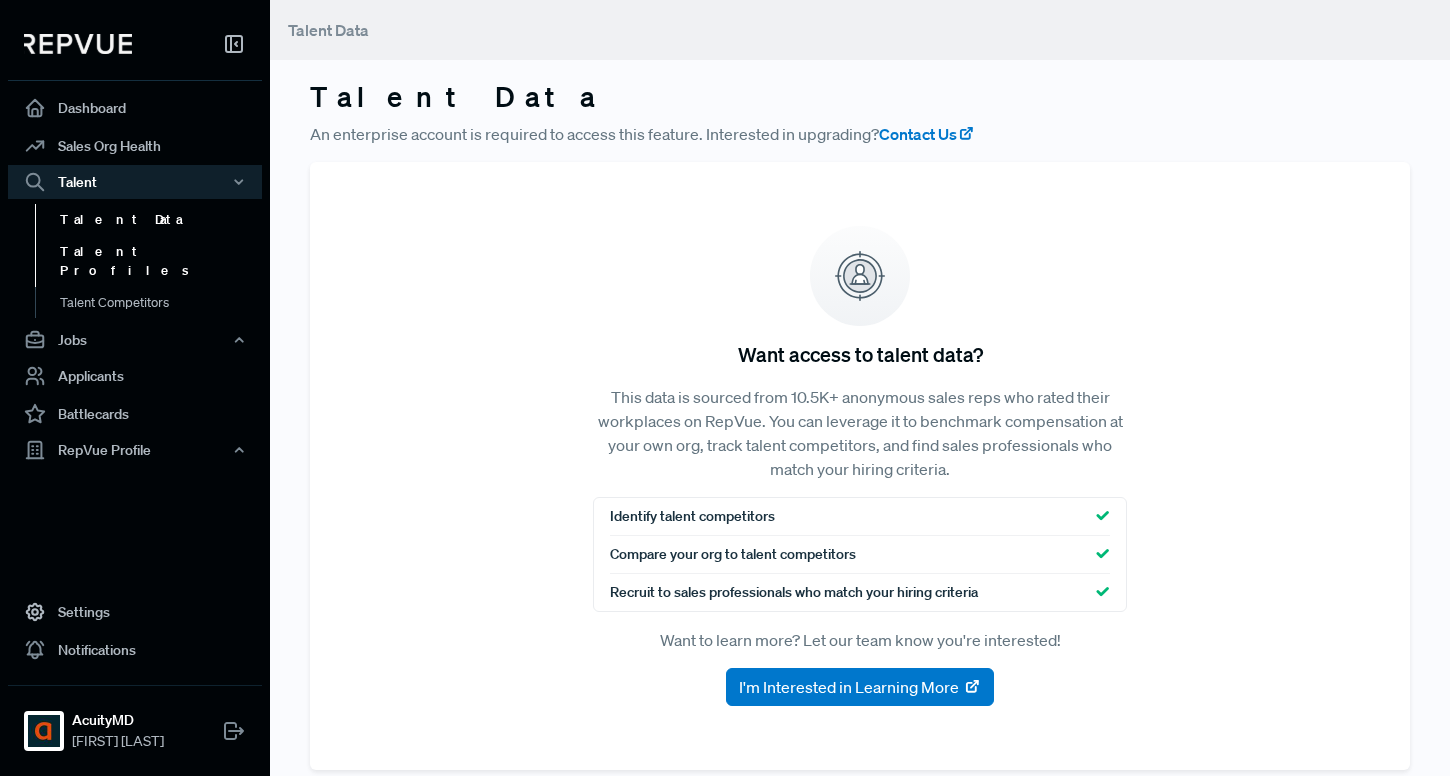 click on "Talent Profiles" at bounding box center [162, 261] 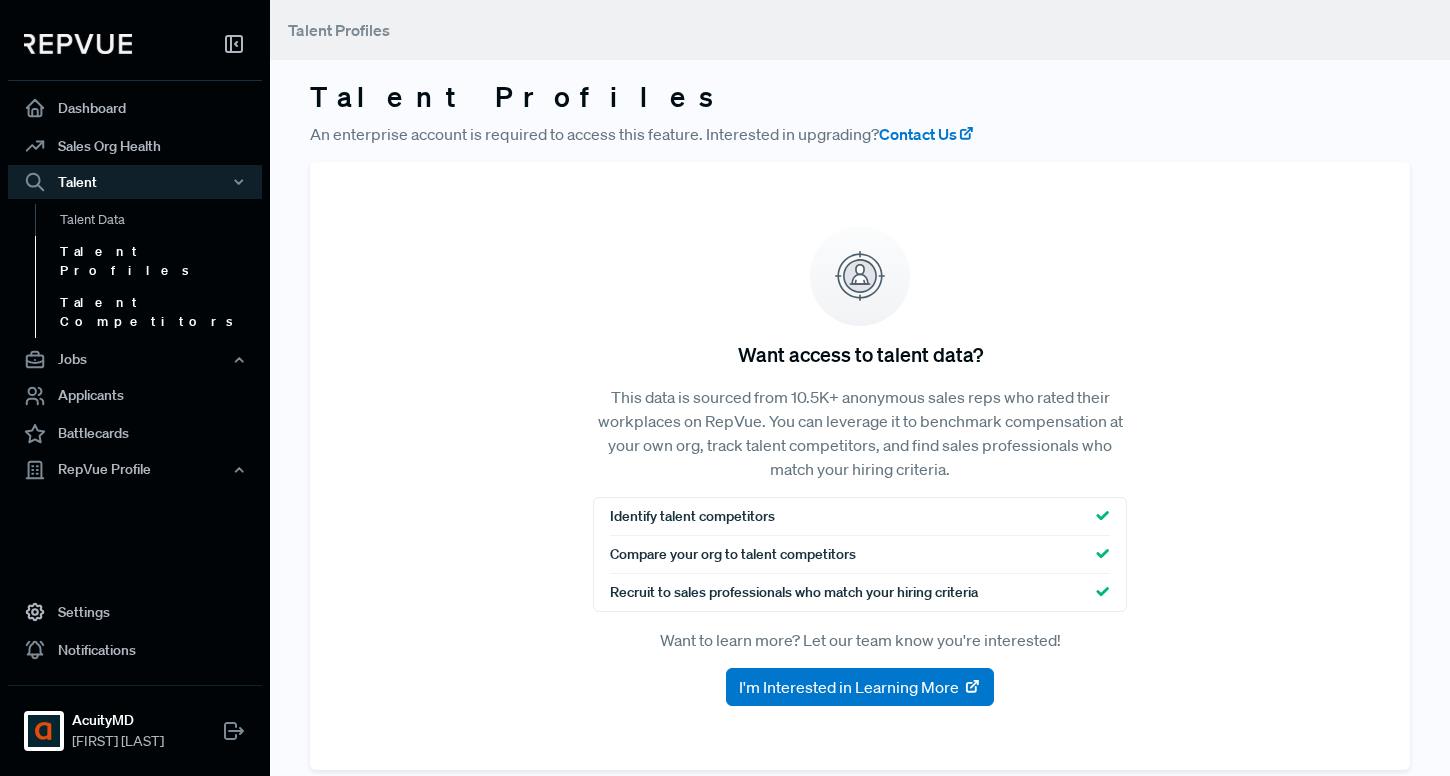 click on "Talent Competitors" at bounding box center [162, 312] 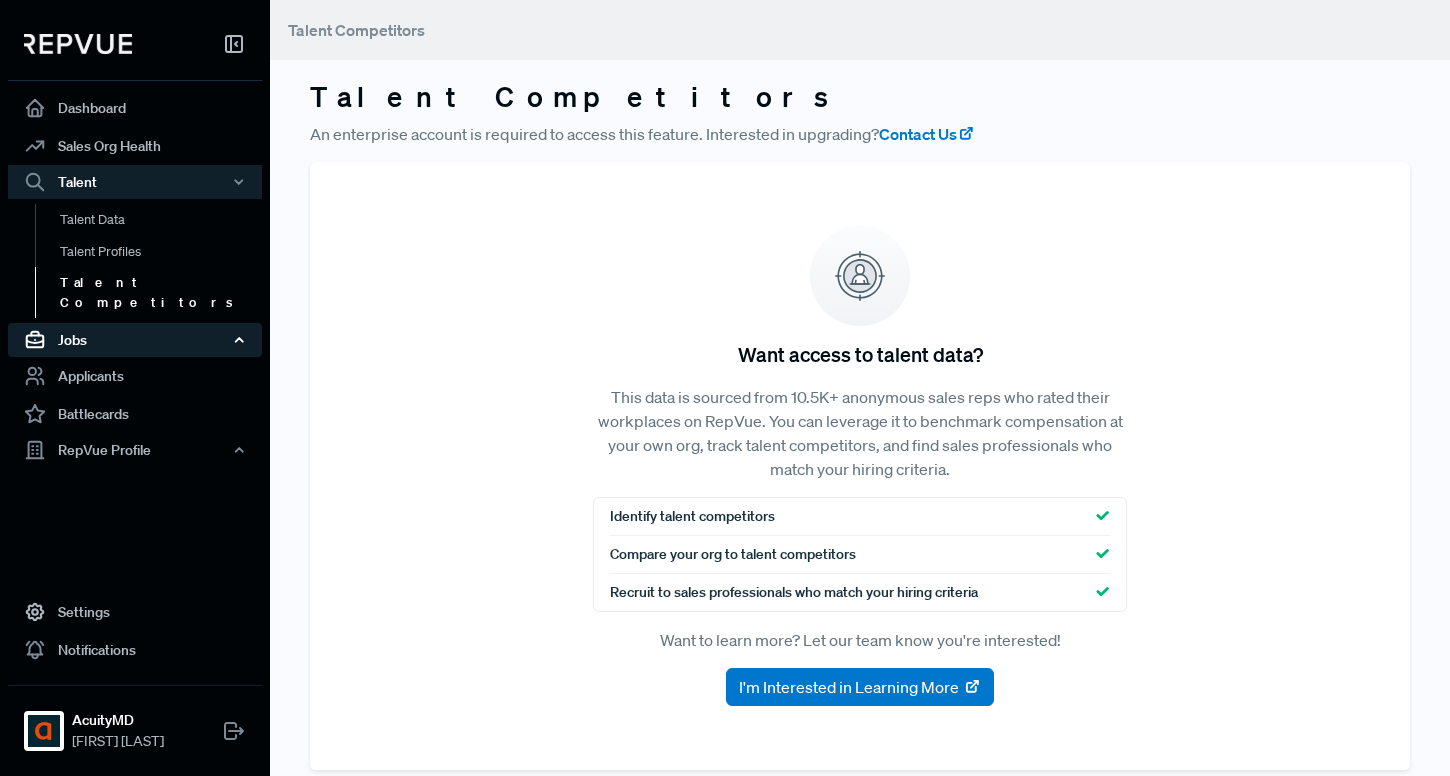 click on "Jobs" at bounding box center (135, 340) 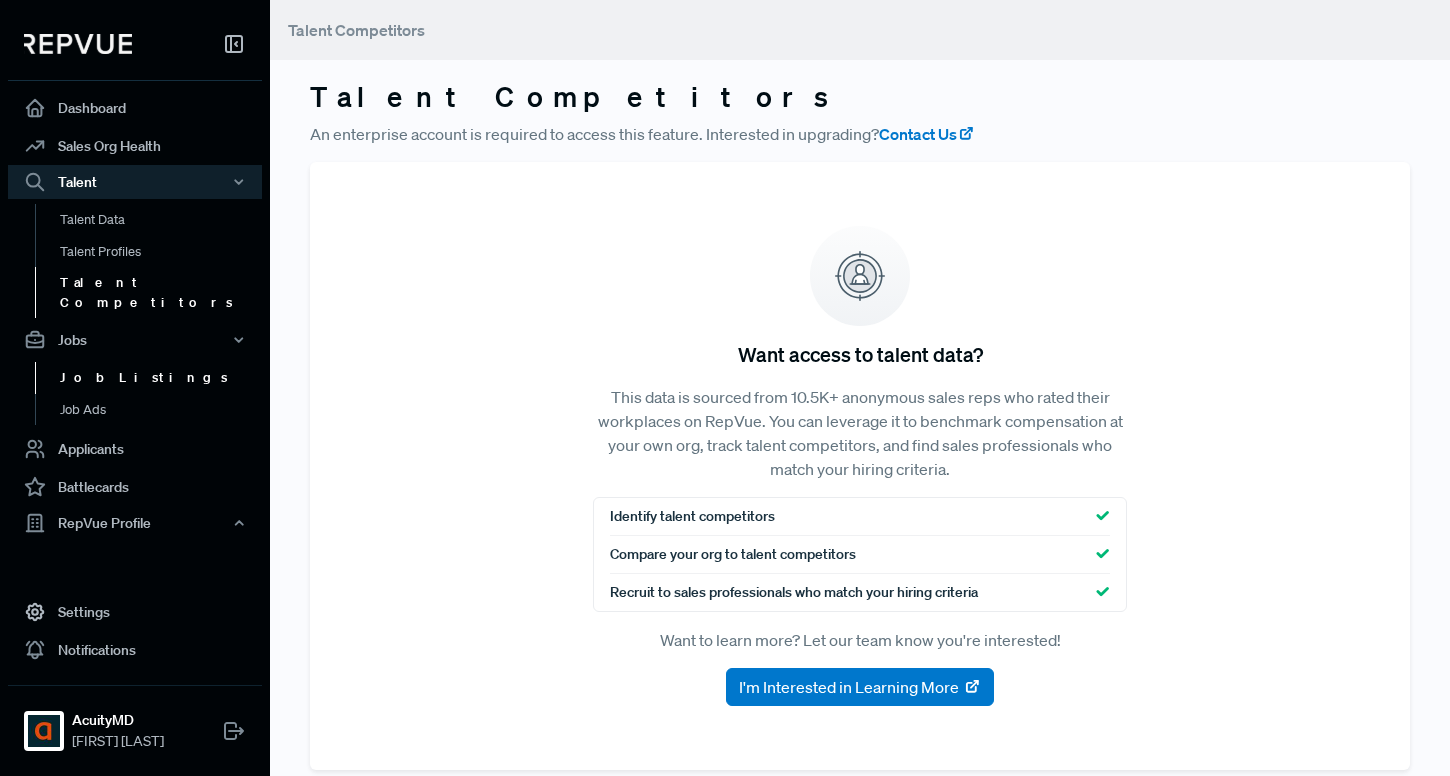 click on "Job Listings" at bounding box center (162, 378) 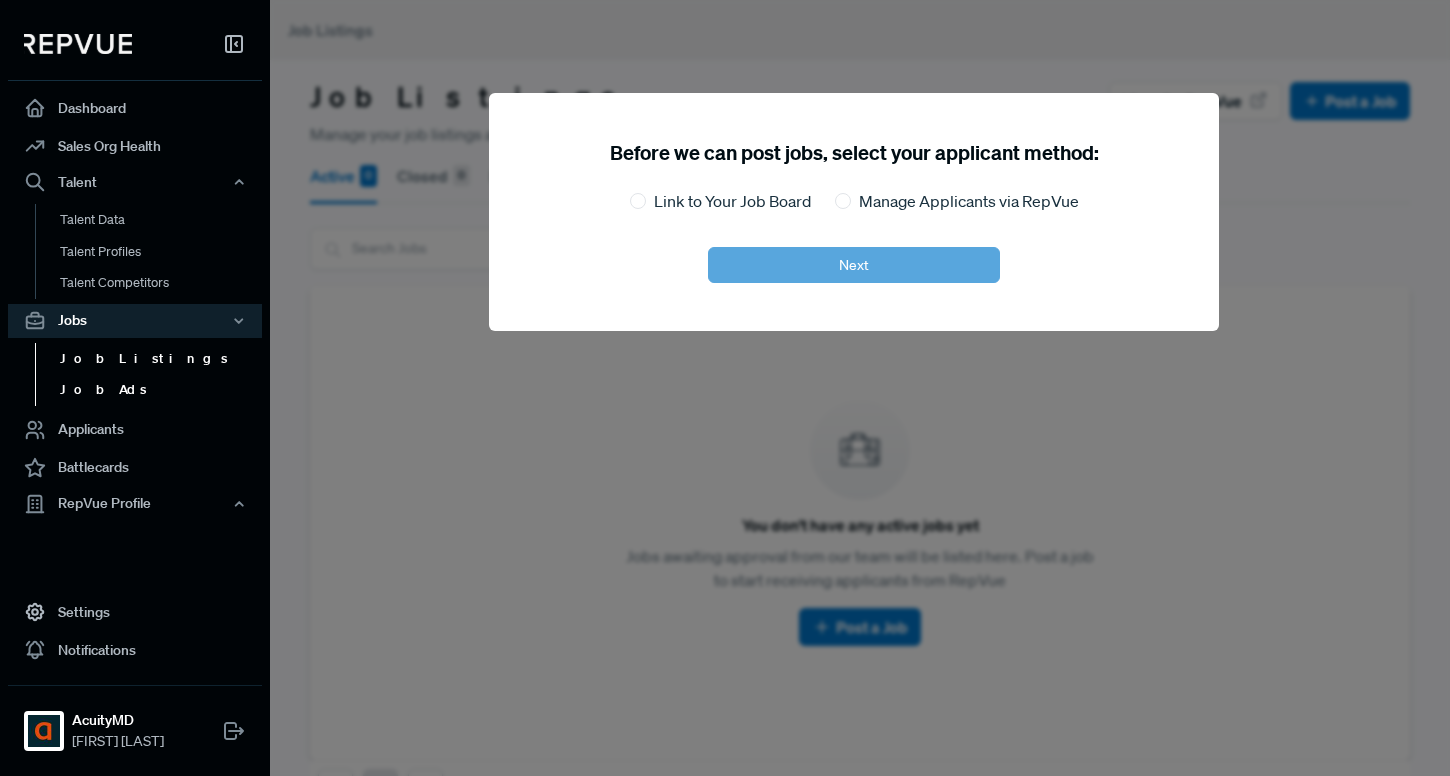 click on "Job Ads" at bounding box center (162, 390) 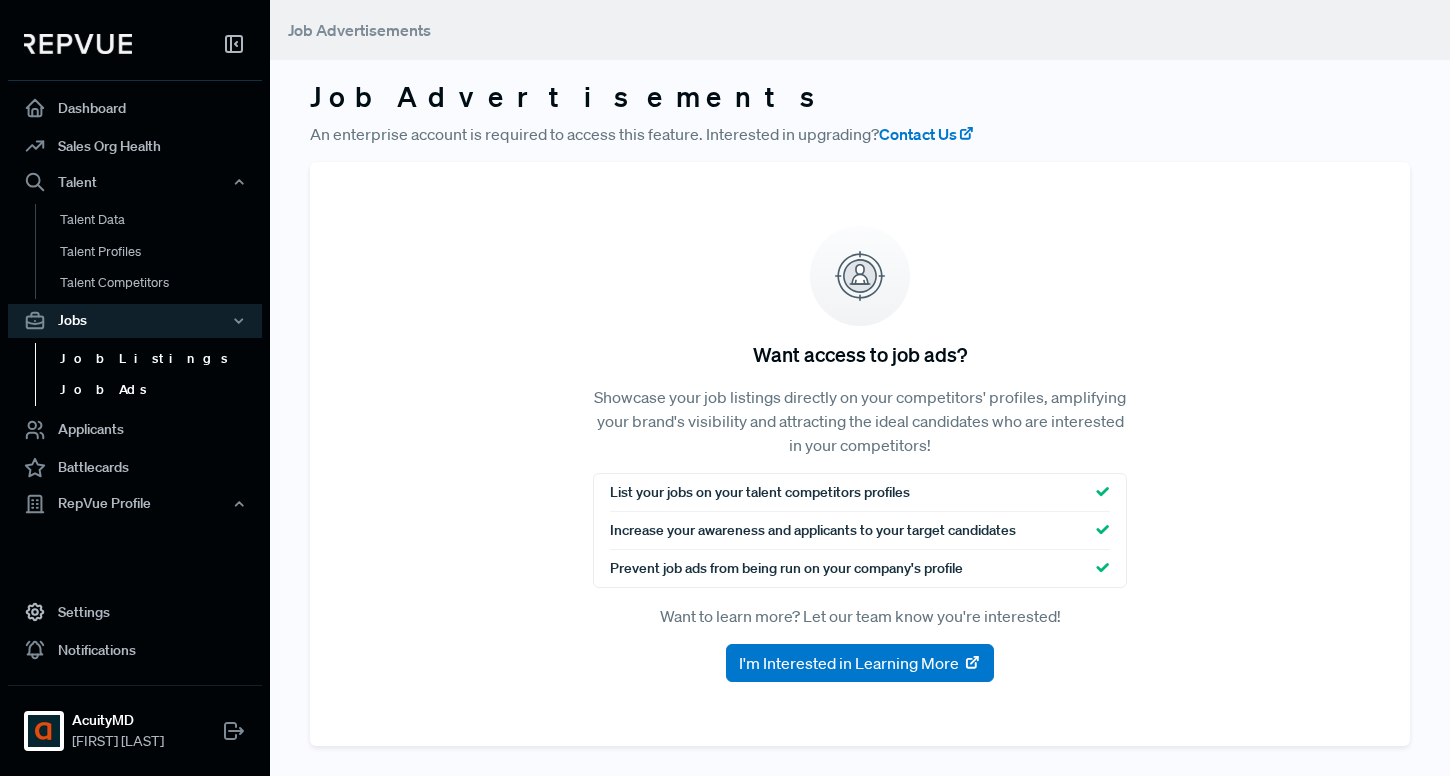 click on "Job Listings" at bounding box center [162, 359] 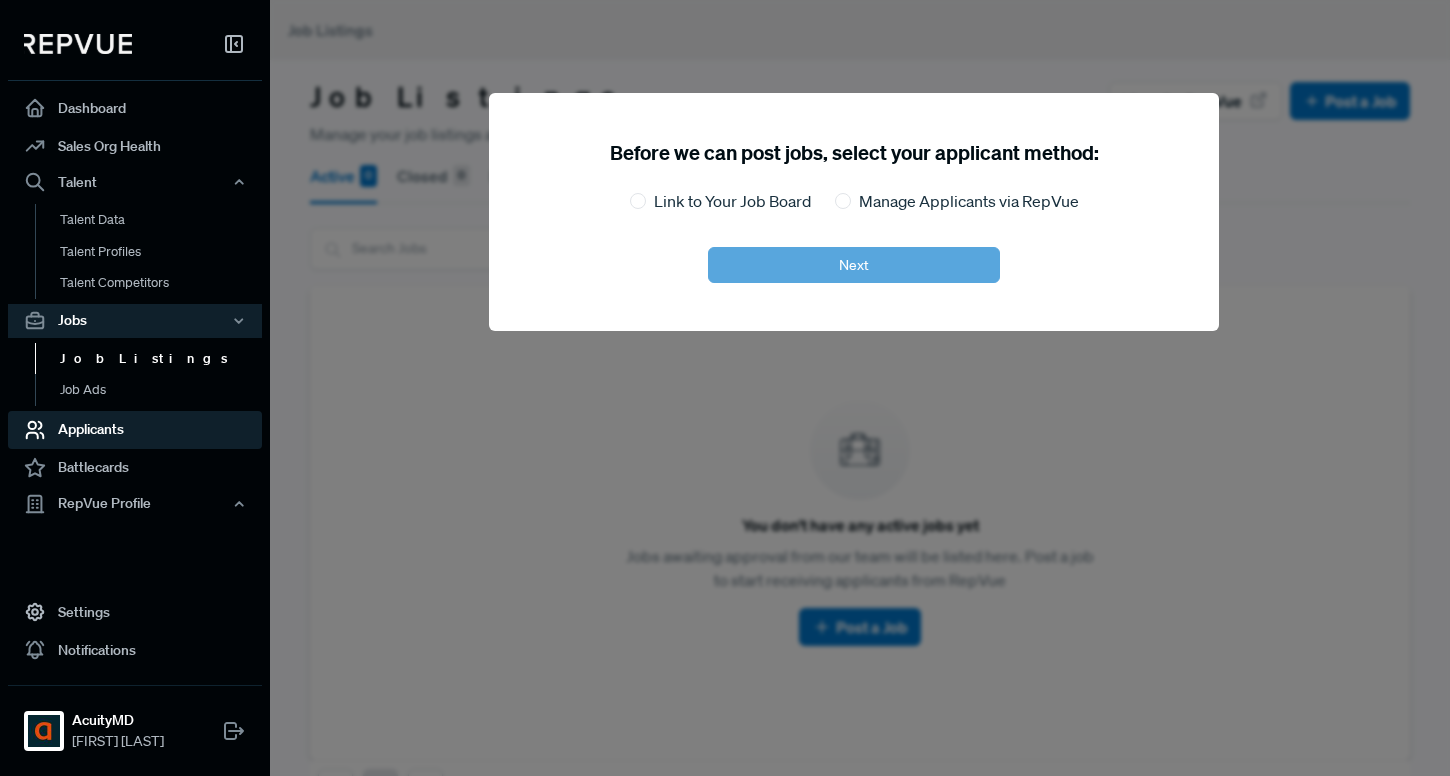 click on "Applicants" at bounding box center [135, 430] 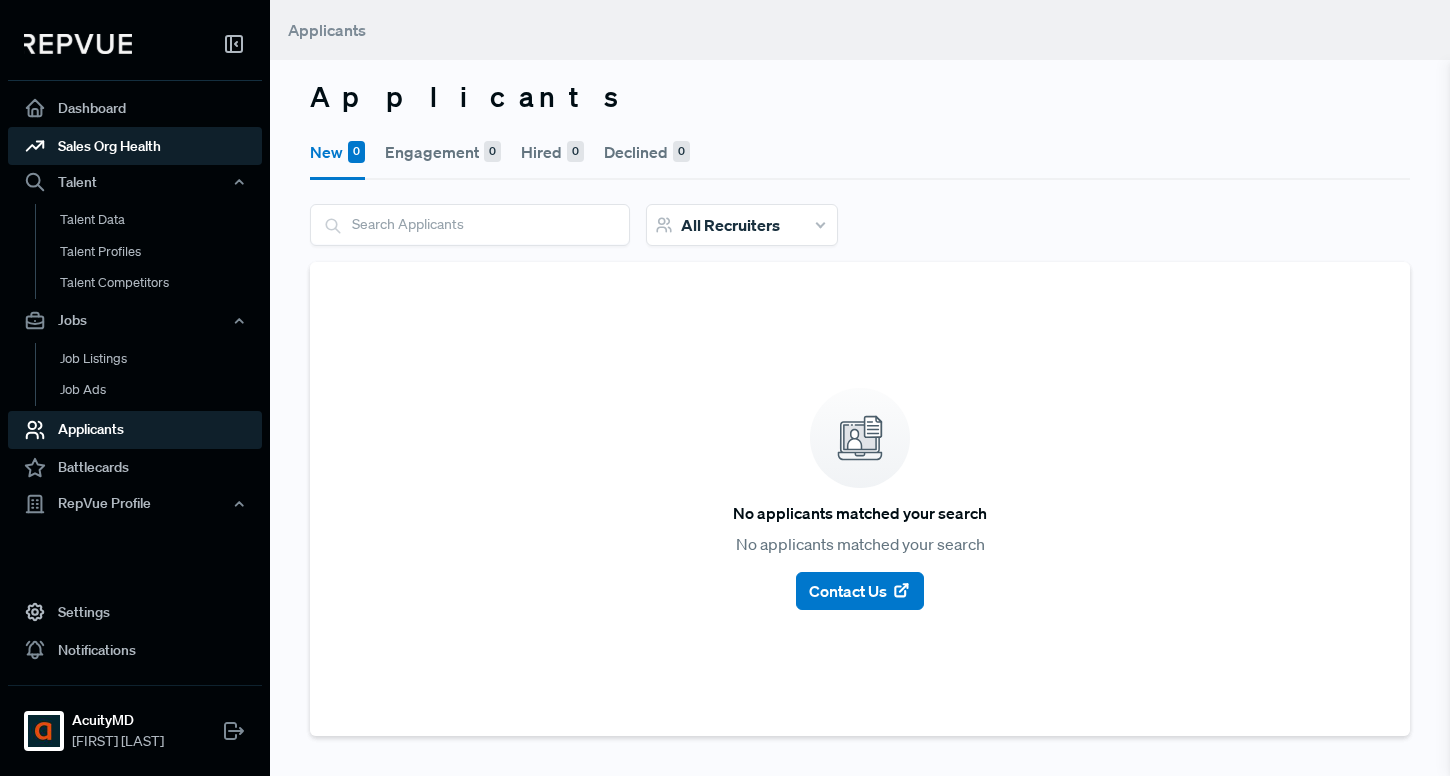 click on "Sales Org Health" at bounding box center [135, 146] 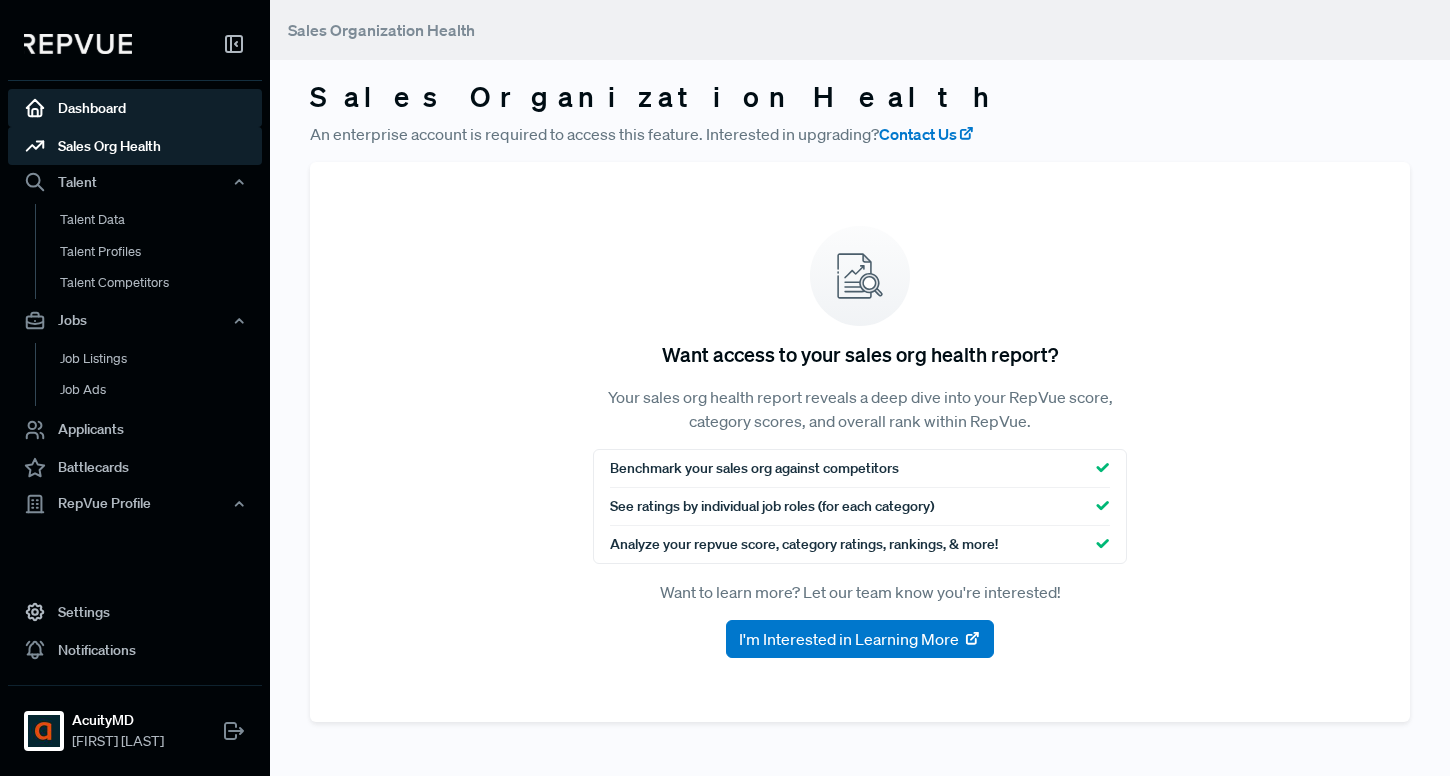 click on "Dashboard" at bounding box center (135, 108) 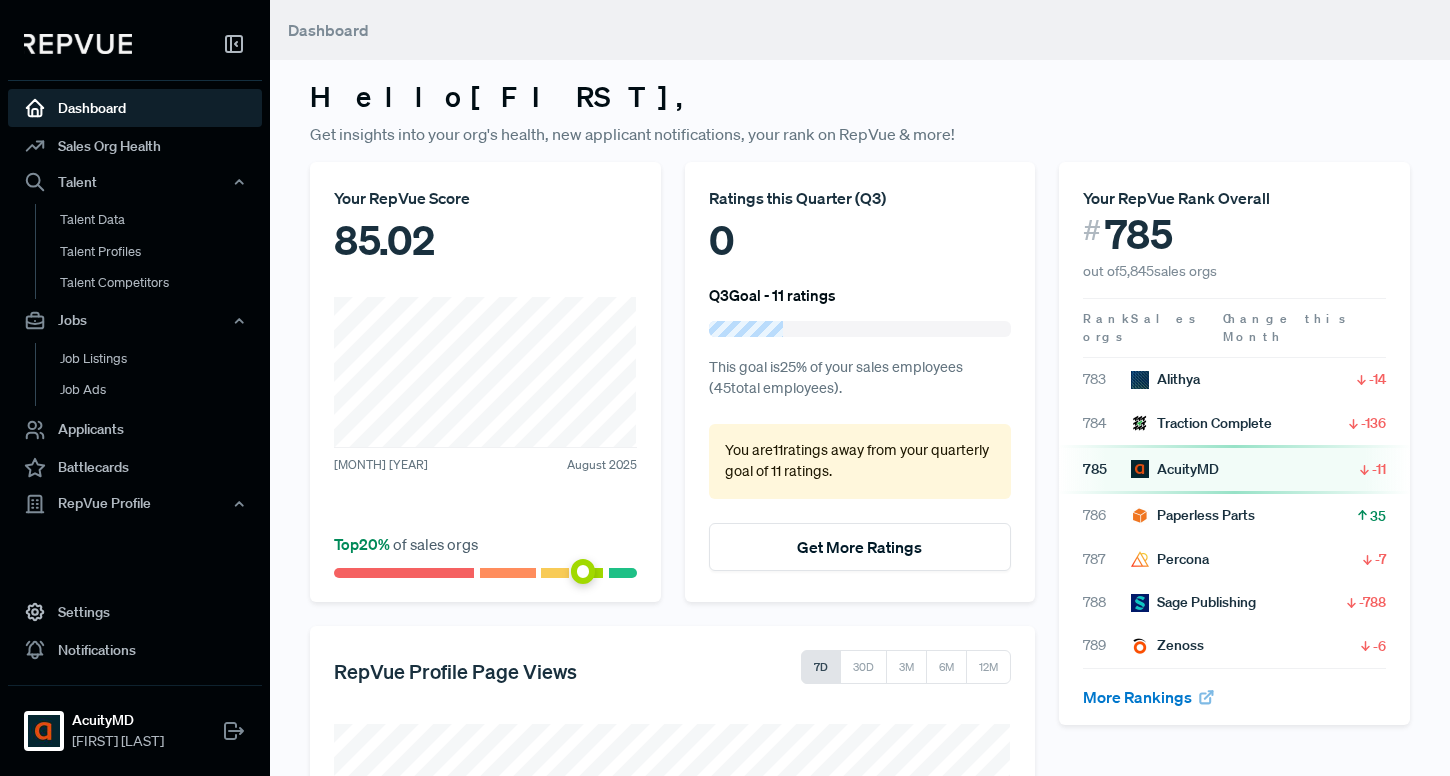 click on "85.02" at bounding box center [485, 240] 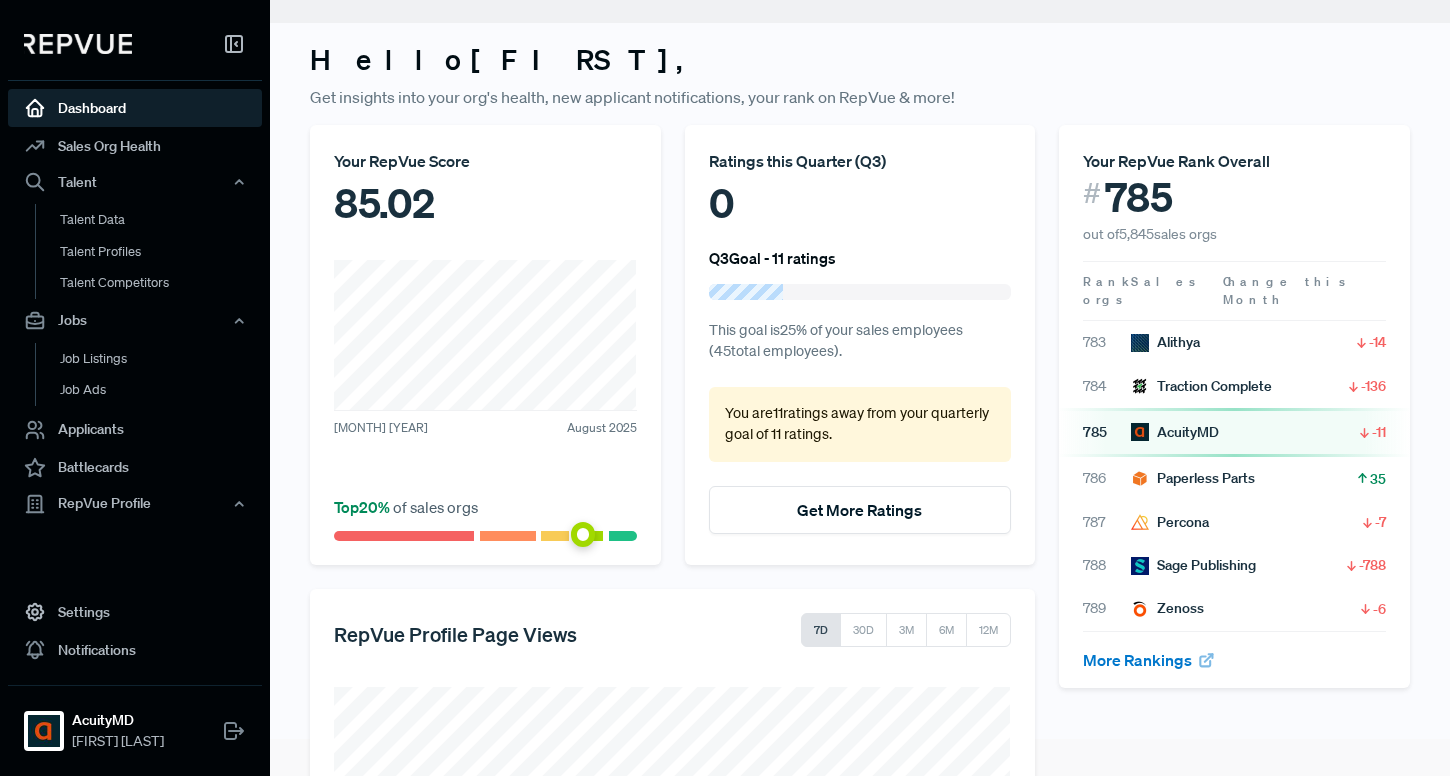 click at bounding box center (746, 292) 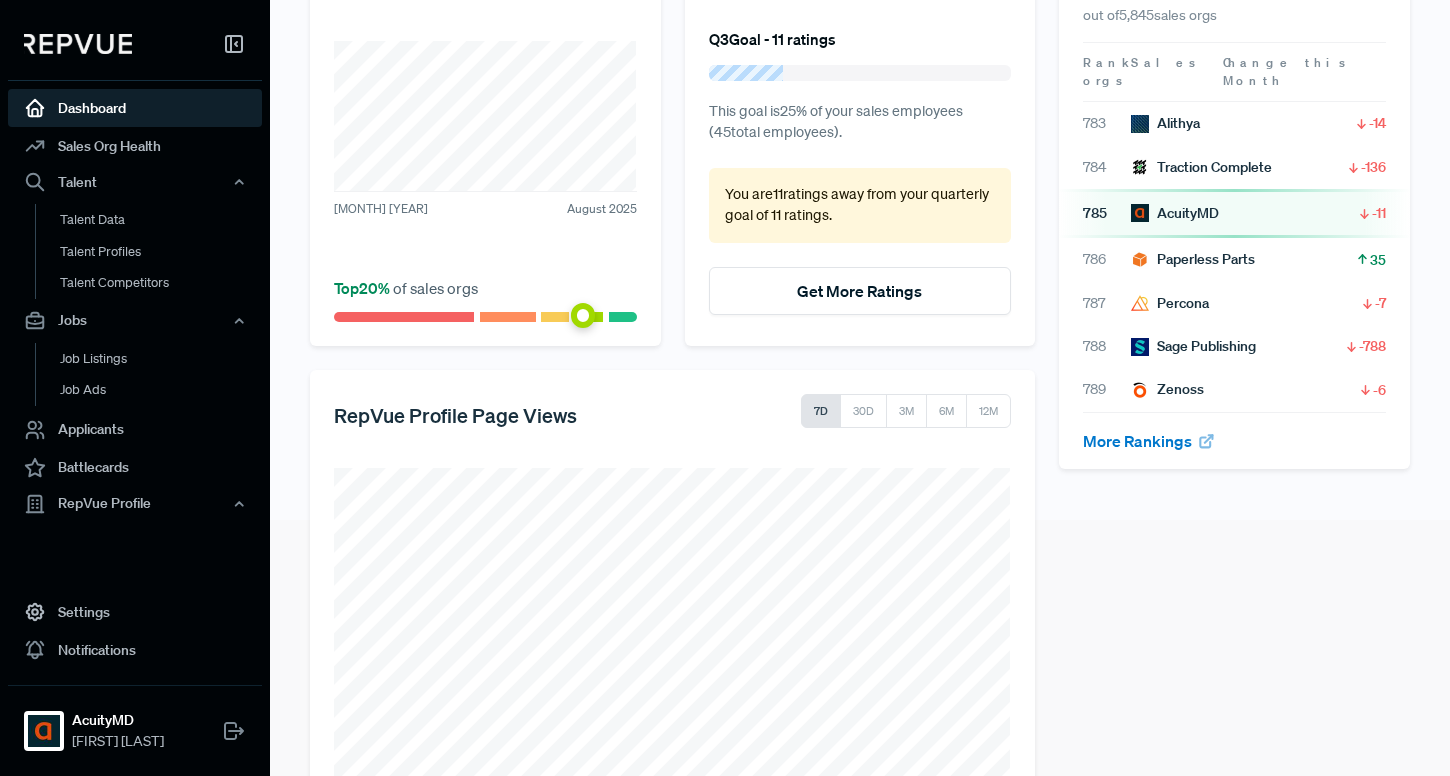 scroll, scrollTop: 264, scrollLeft: 0, axis: vertical 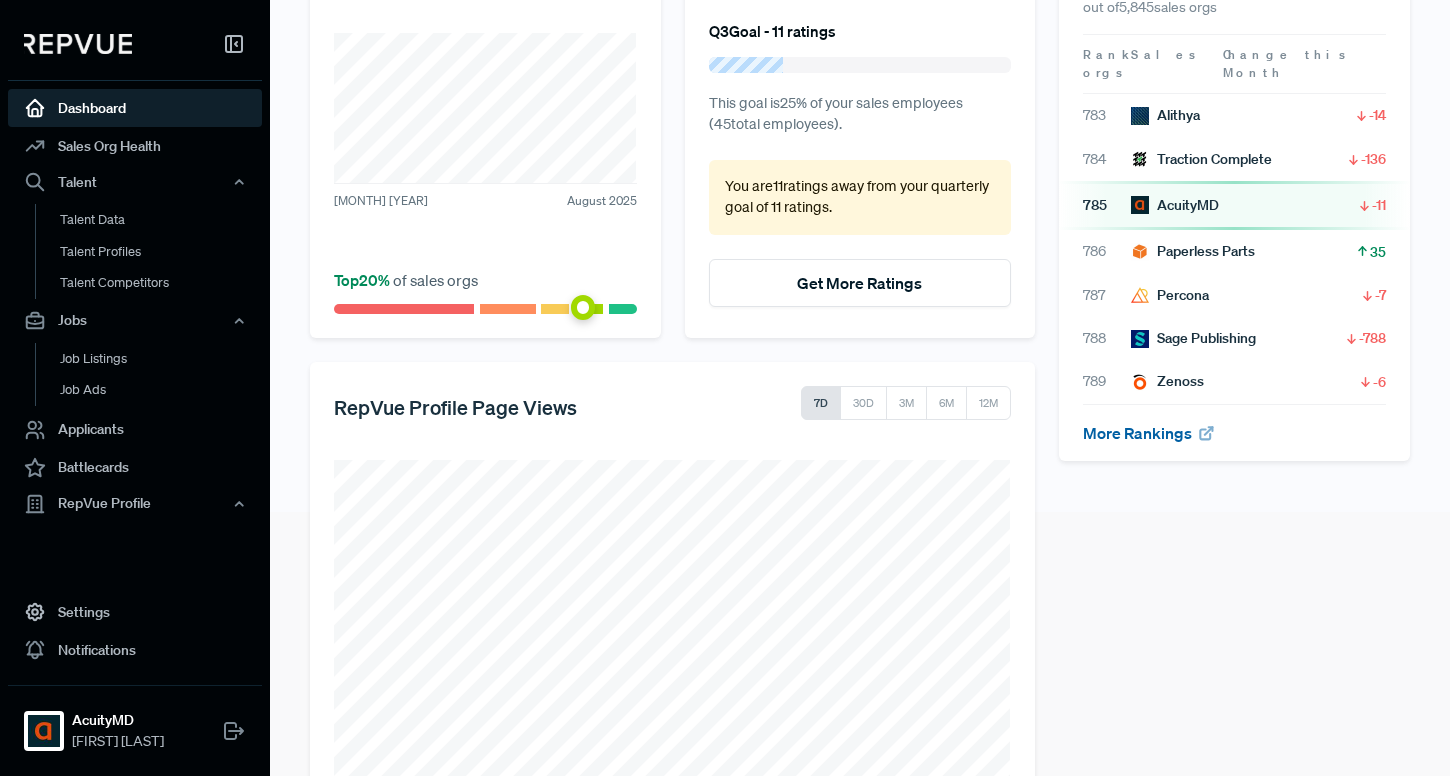 click on "More Rankings" at bounding box center (1149, 433) 